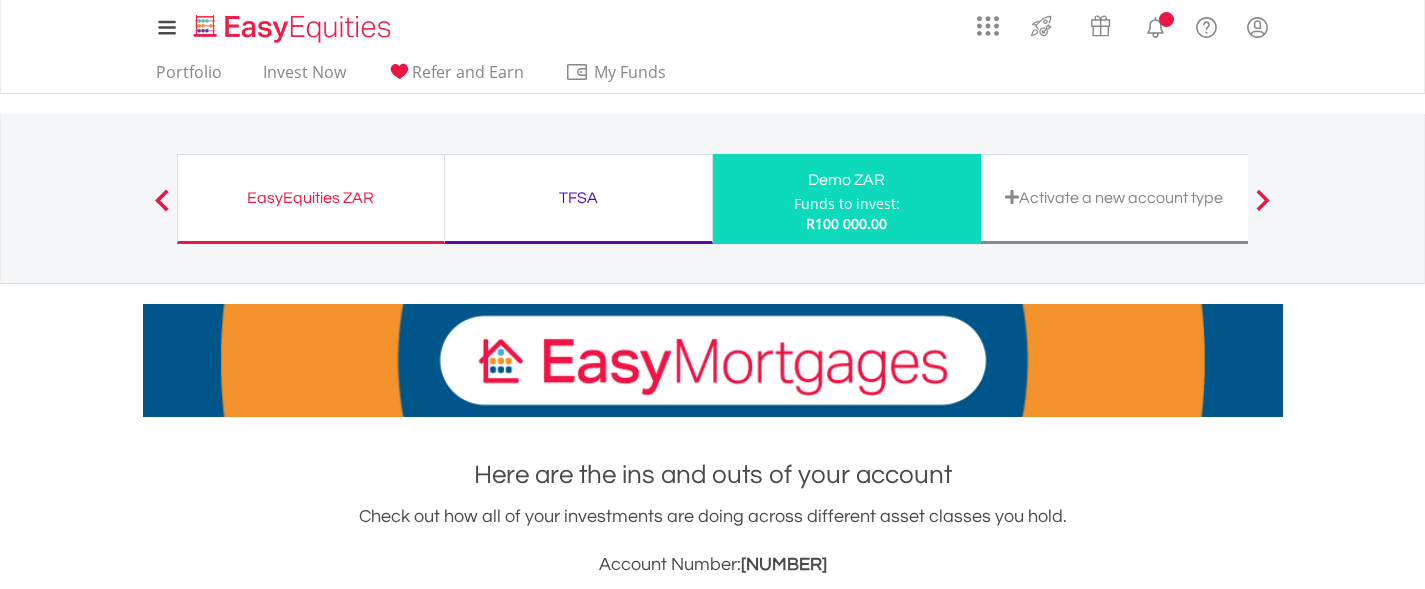 scroll, scrollTop: 0, scrollLeft: 0, axis: both 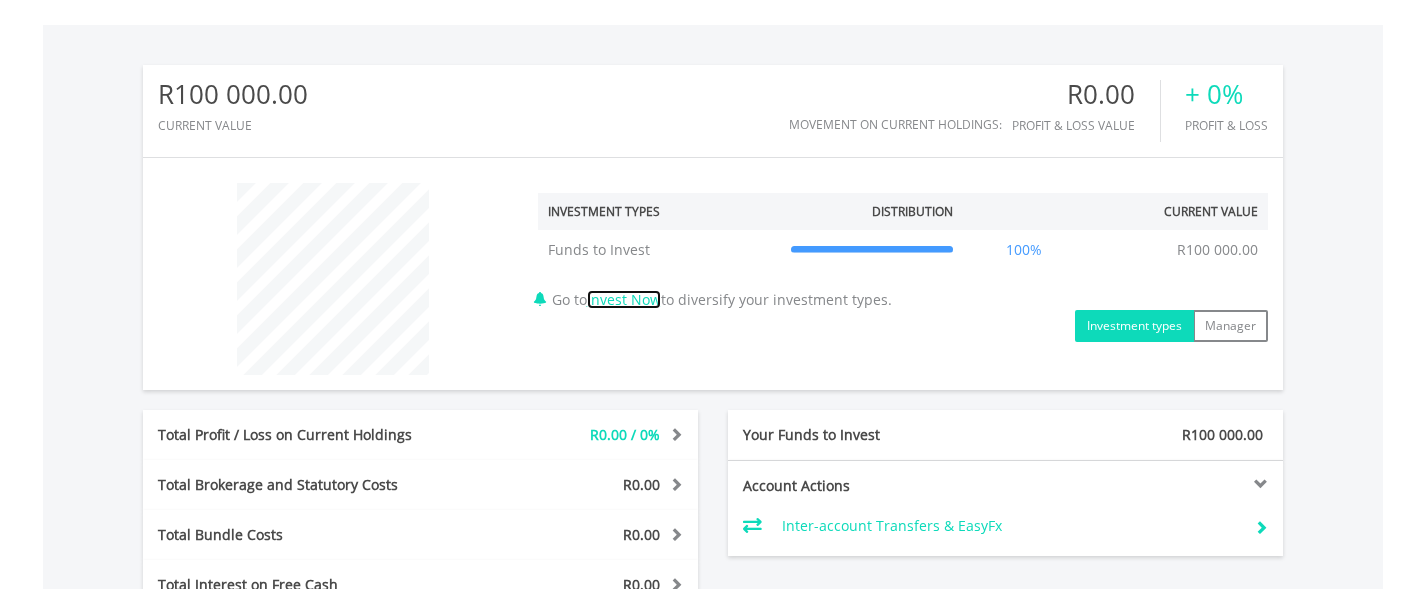click on "Invest Now" at bounding box center [624, 299] 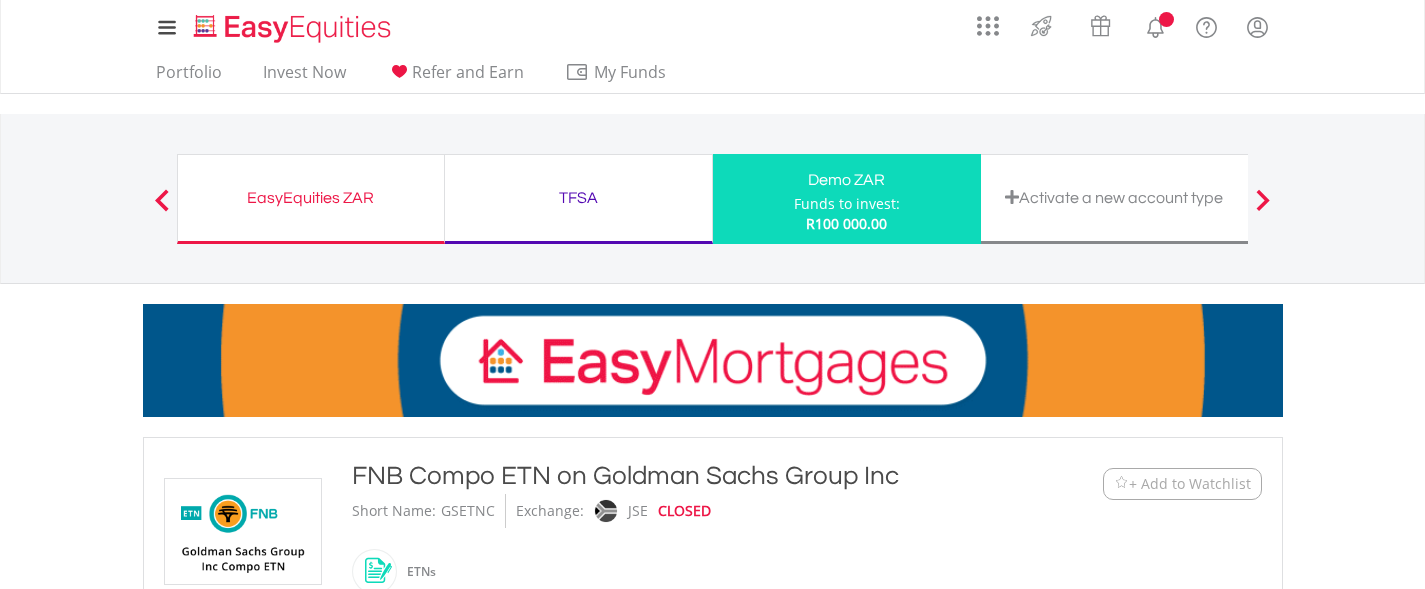 scroll, scrollTop: 0, scrollLeft: 0, axis: both 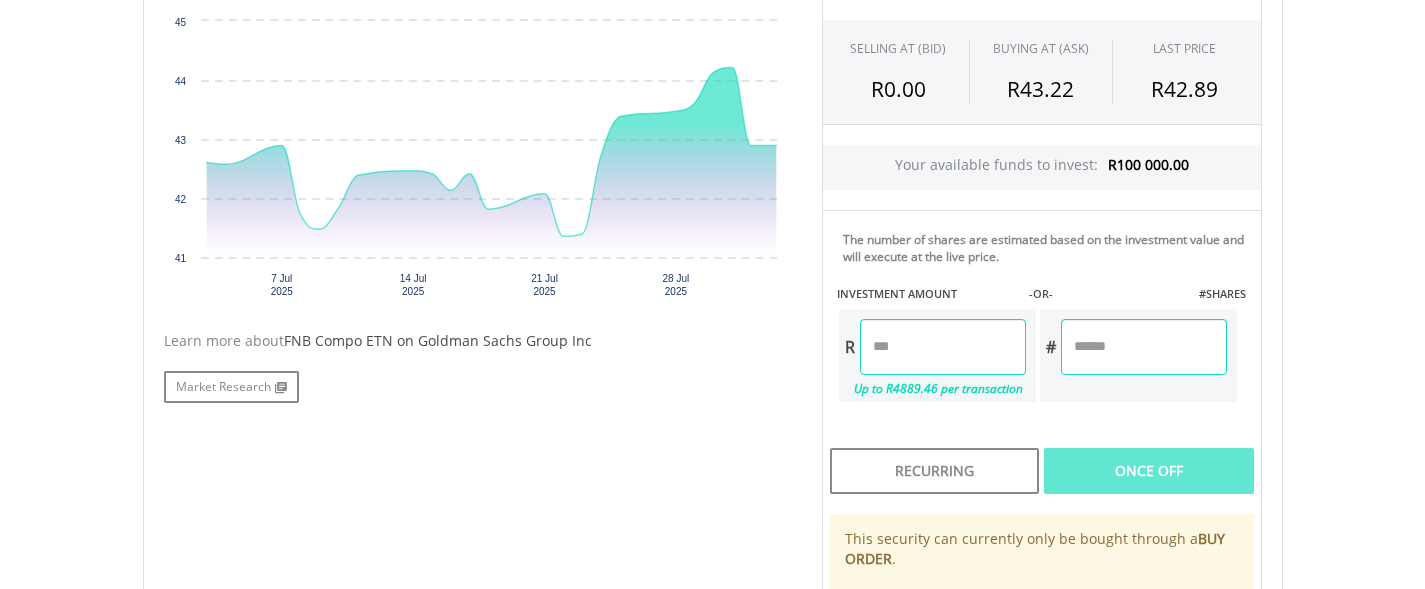 click at bounding box center (943, 347) 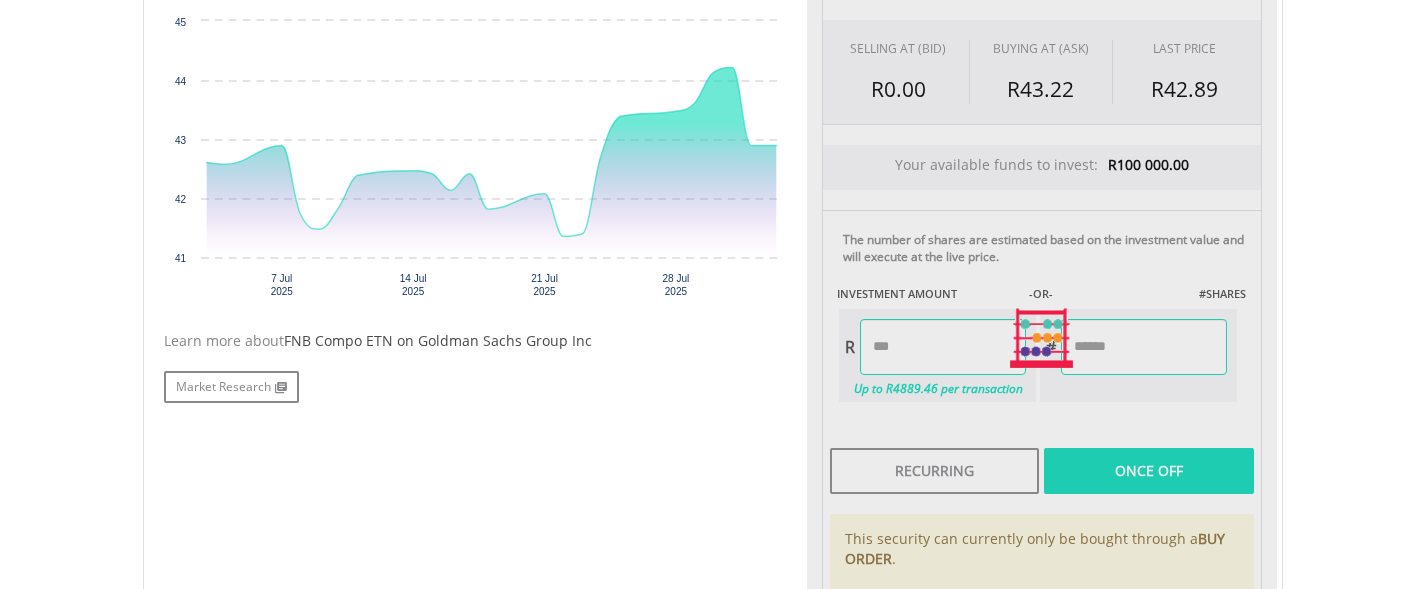 click on "Last Updated Price:
15-min. Delay*
SELLING AT (BID)
BUYING AT                     (ASK)
LAST PRICE
R0.00
R43.22
R42.89
Your available funds to invest:  R100 000.00
-OR-" at bounding box center (1042, 338) 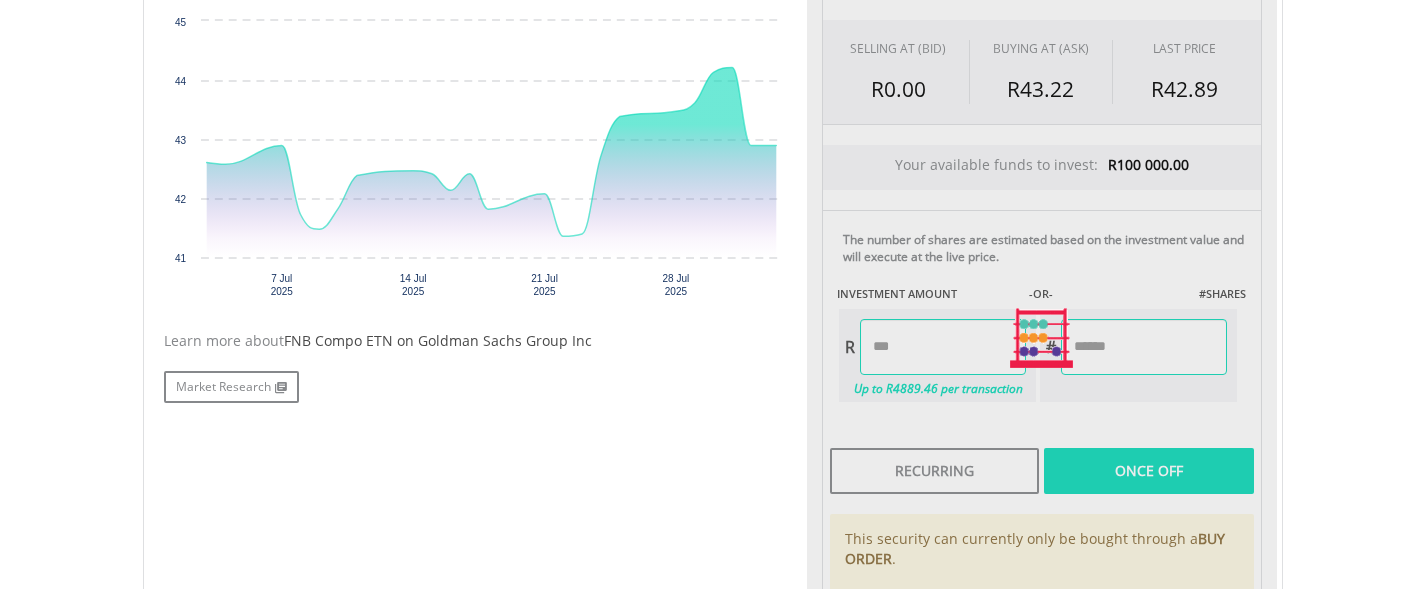 type on "*******" 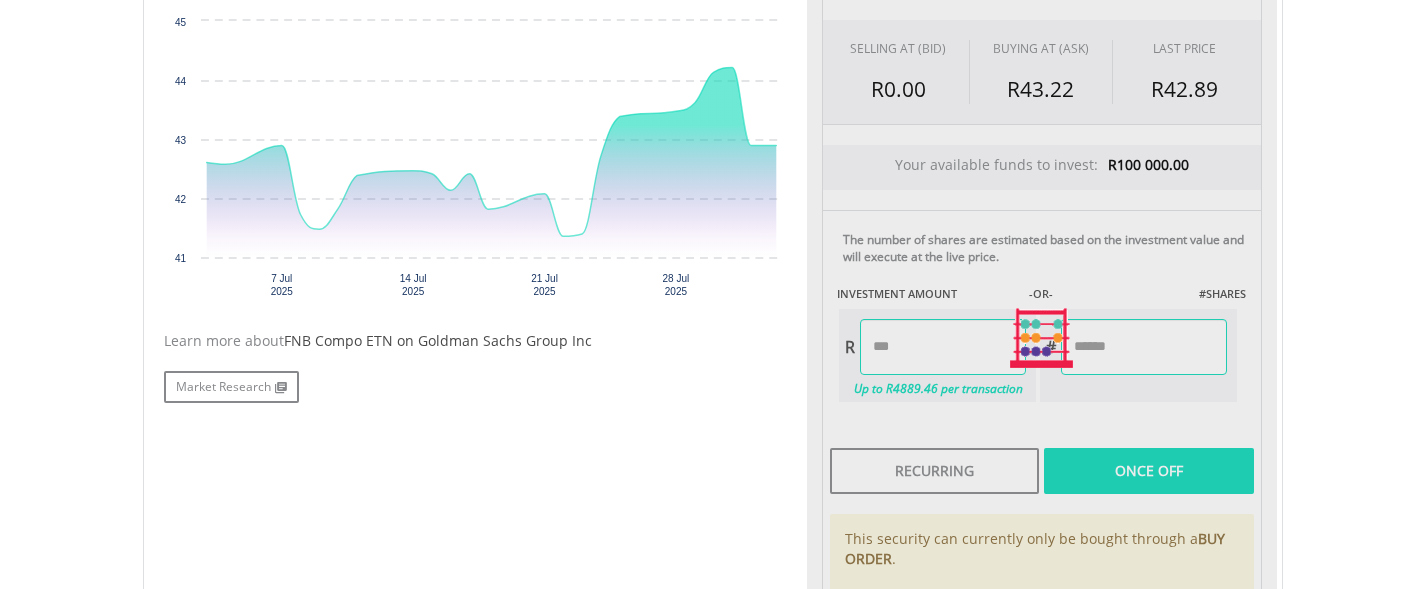 type on "*******" 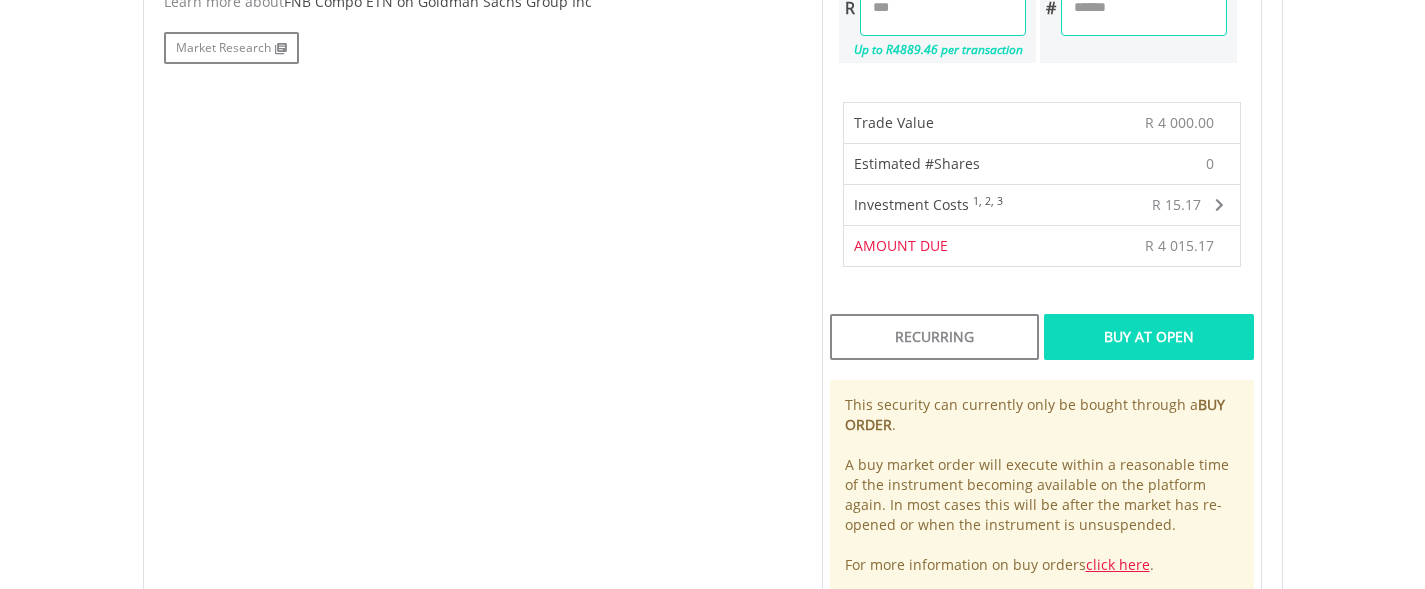 scroll, scrollTop: 1047, scrollLeft: 0, axis: vertical 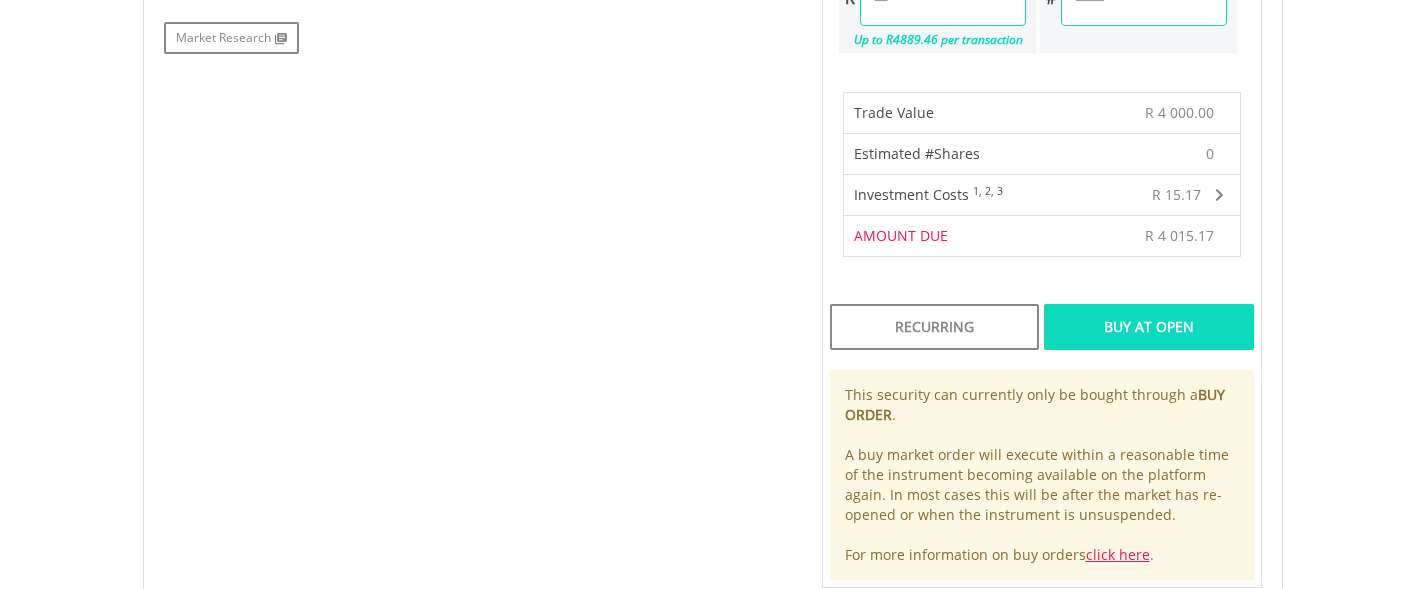 click on "Buy At Open" at bounding box center (1148, 327) 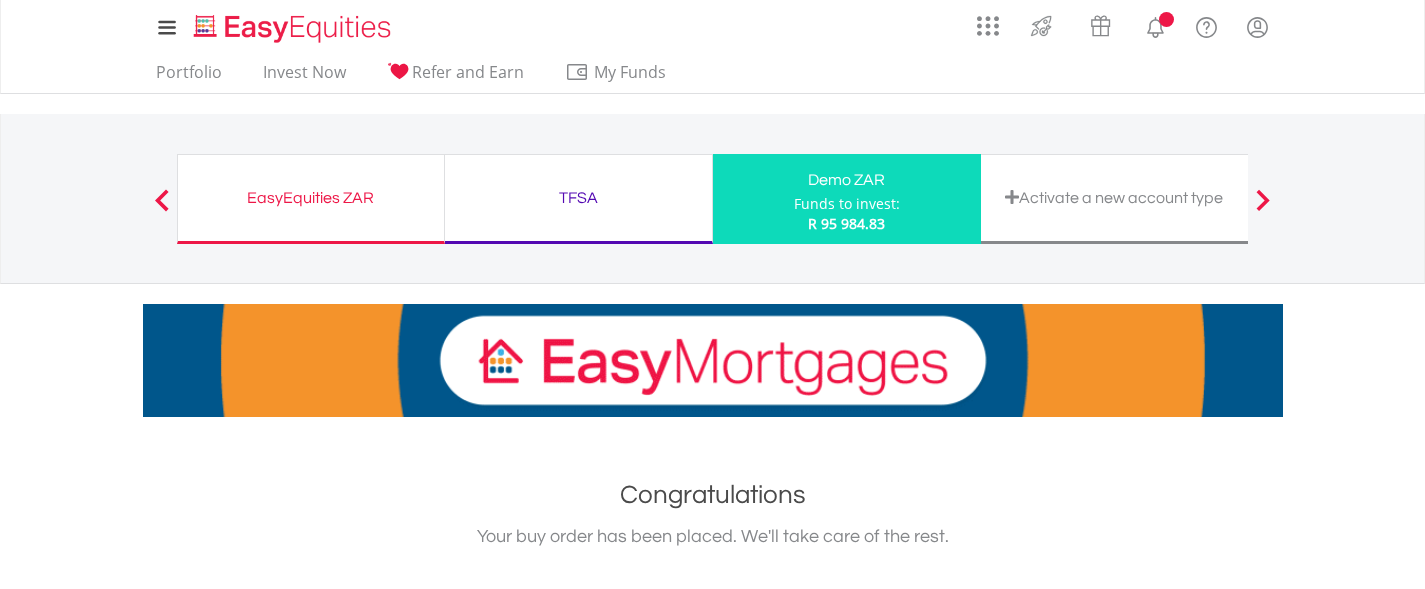 scroll, scrollTop: 0, scrollLeft: 0, axis: both 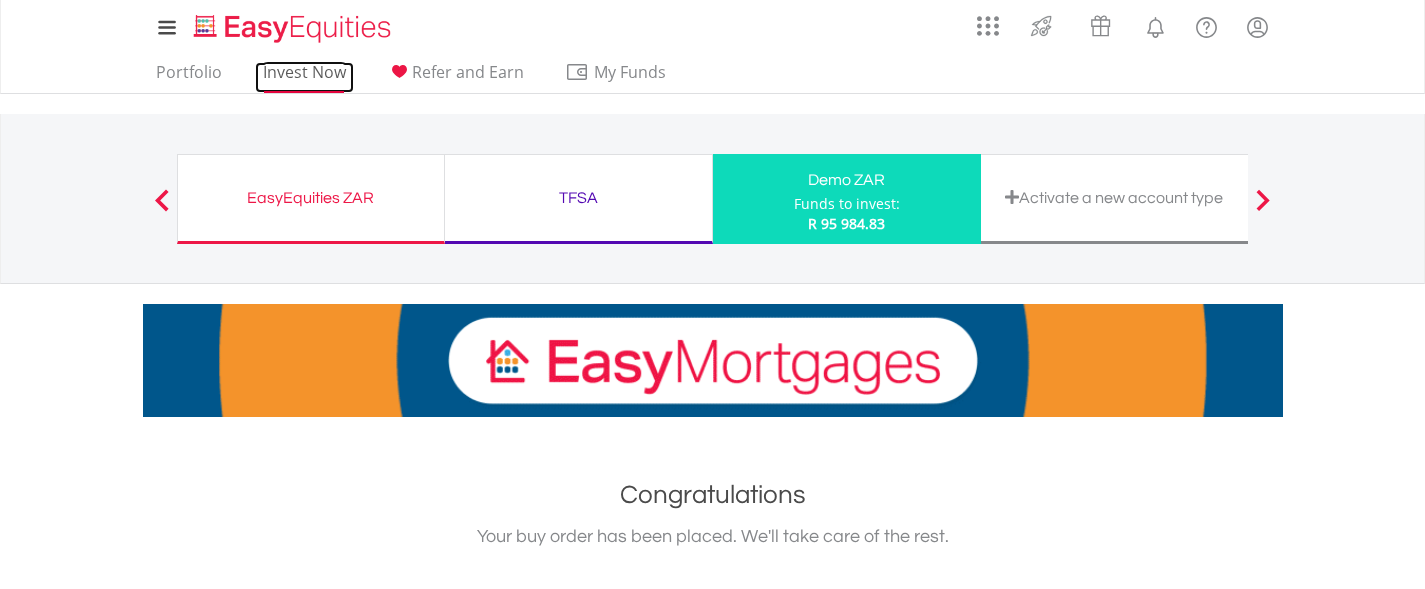 click on "Invest Now" at bounding box center (304, 77) 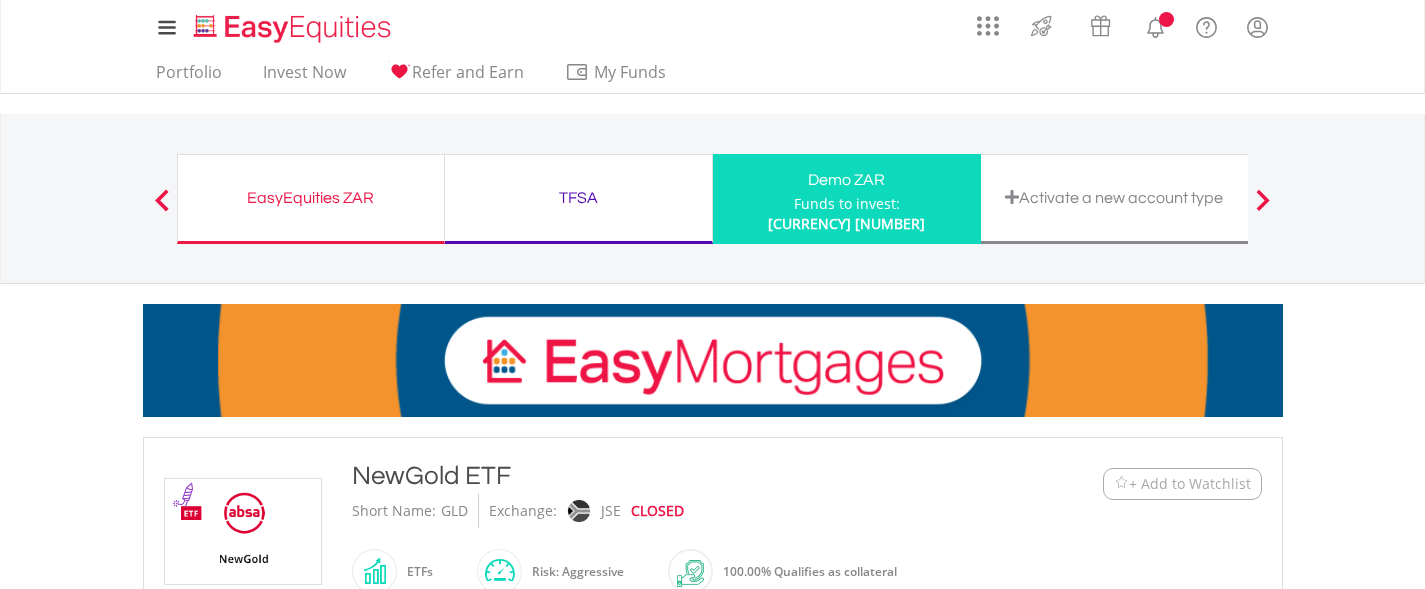 scroll, scrollTop: 0, scrollLeft: 0, axis: both 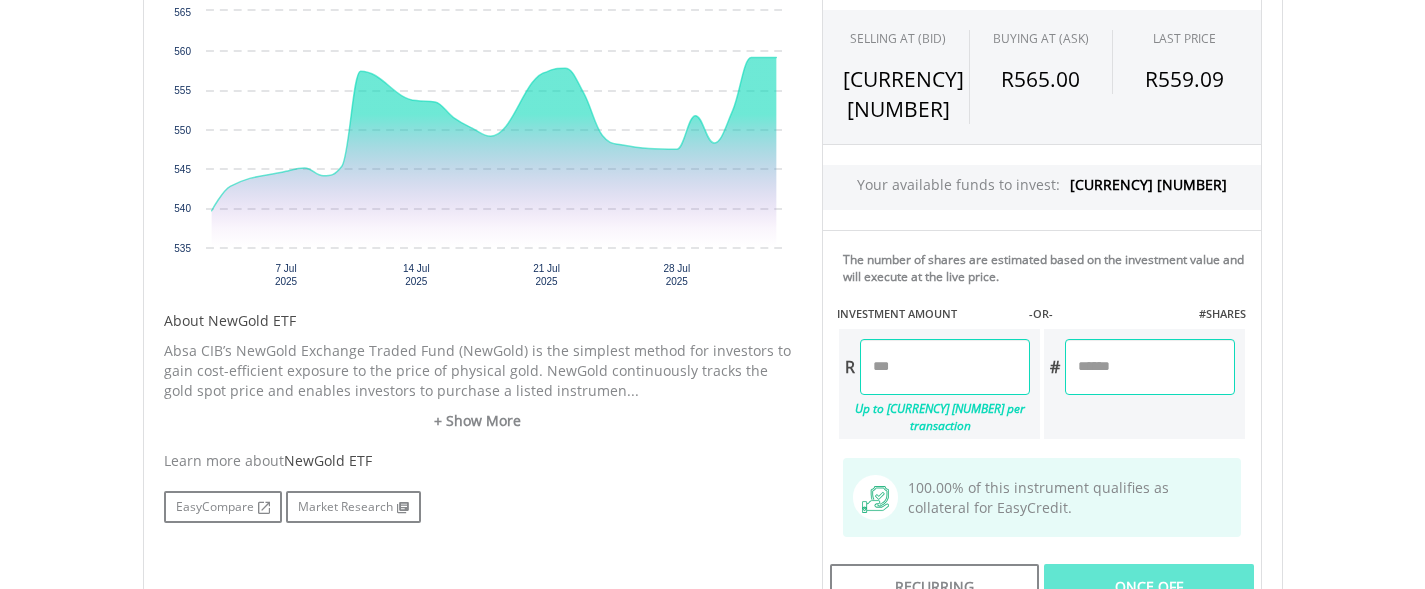 click at bounding box center (945, 367) 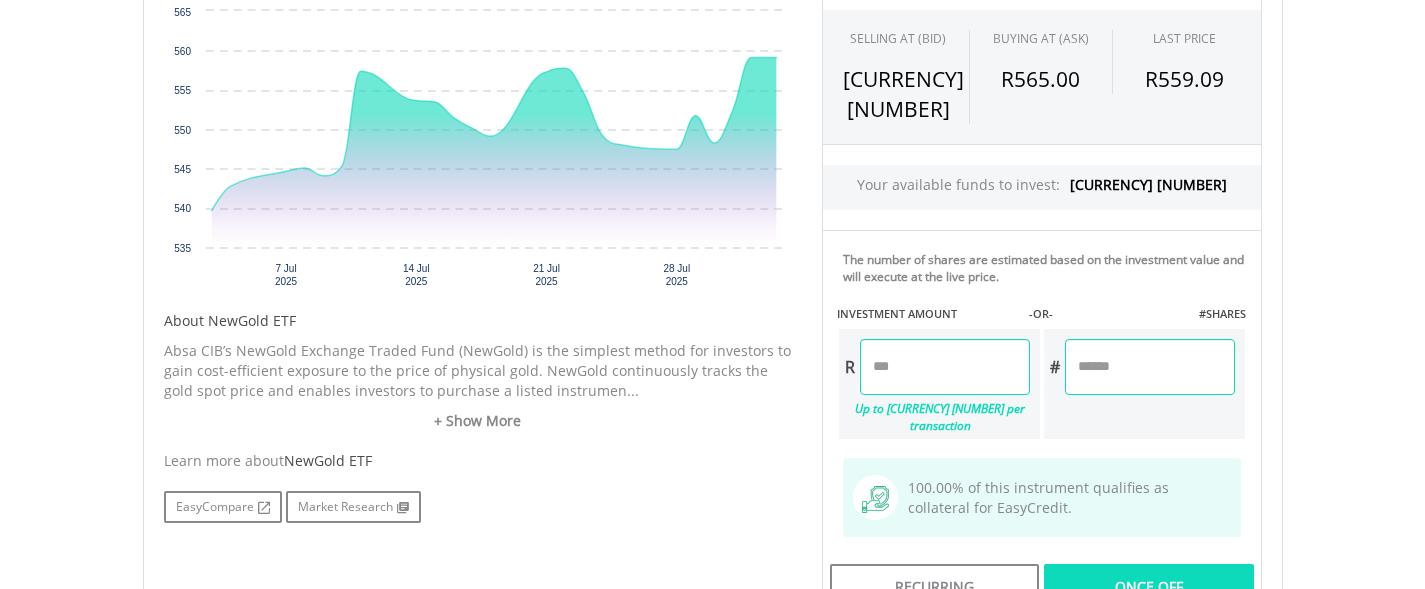 type on "****" 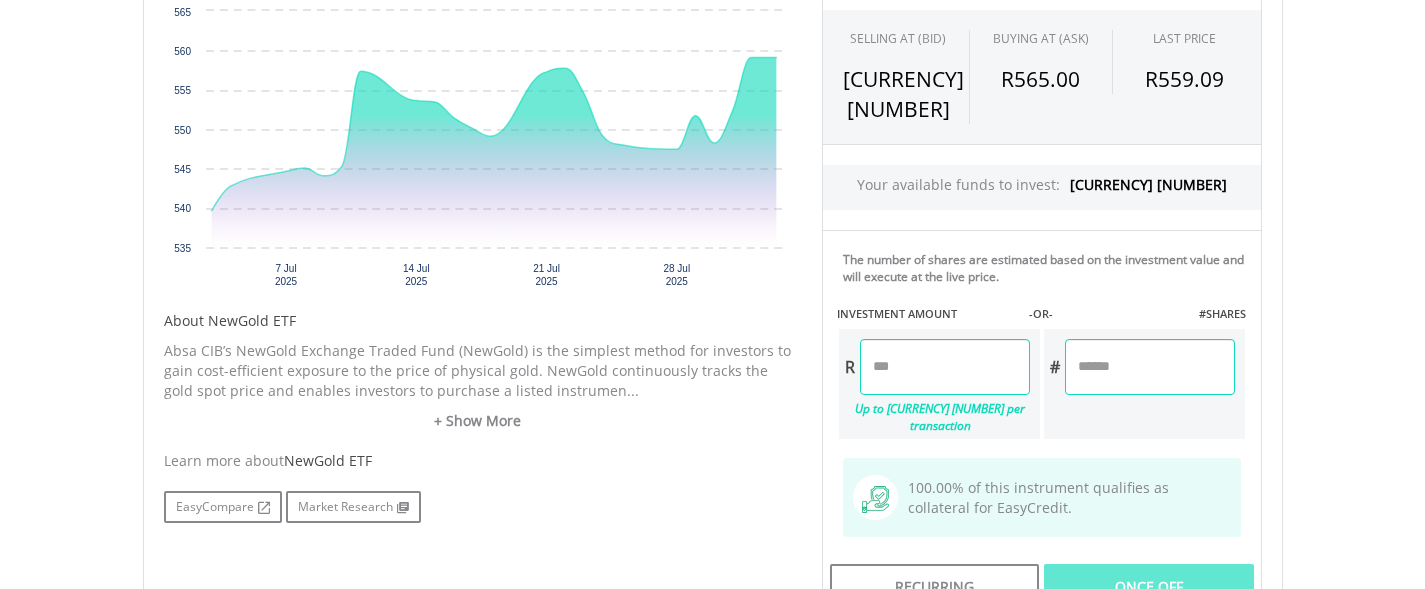 click on "Once Off" at bounding box center [1148, 587] 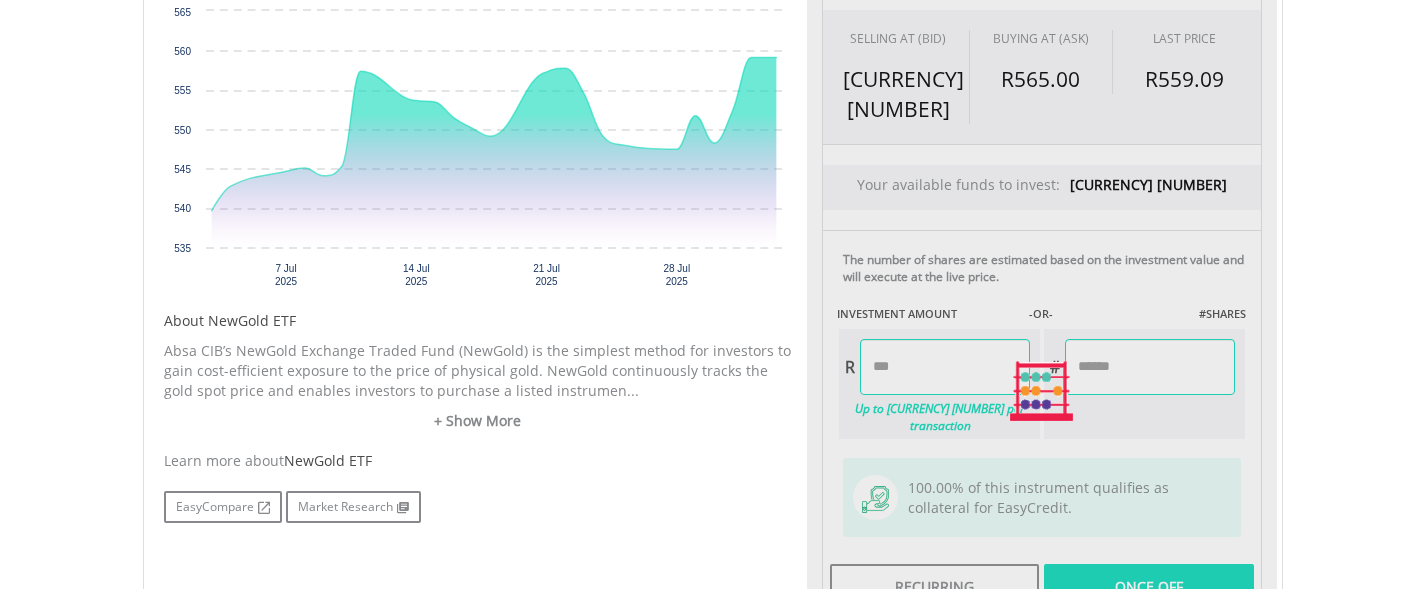 type on "*******" 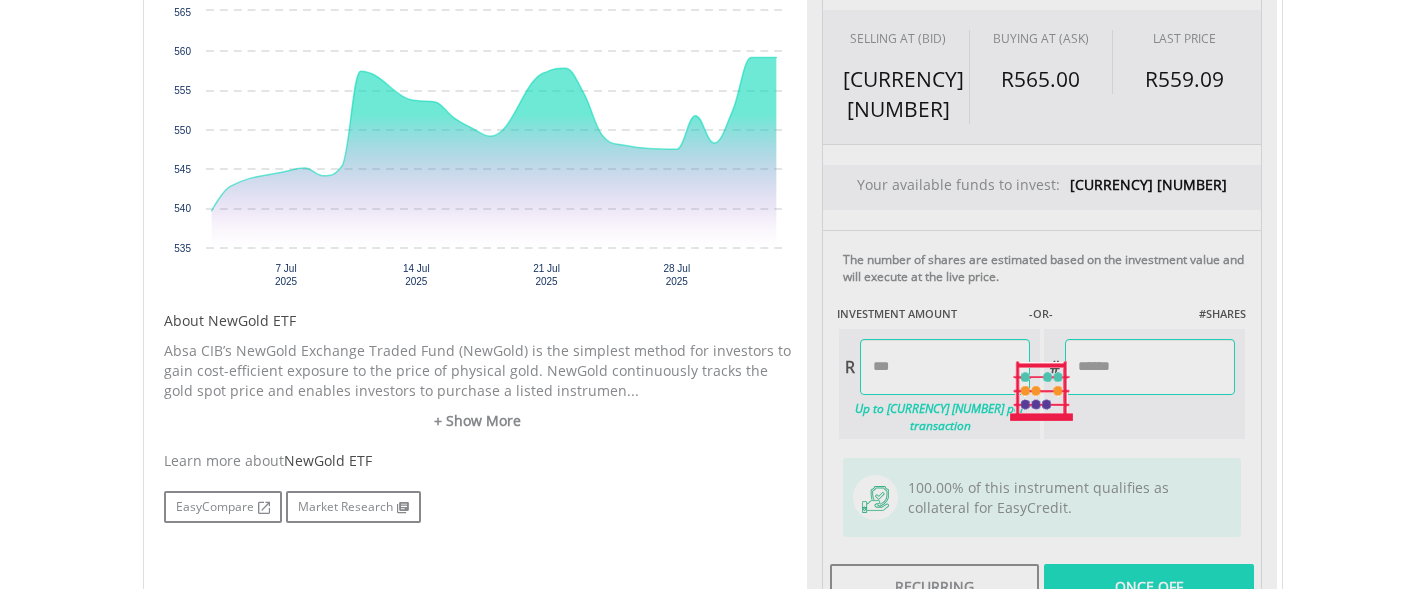 type on "******" 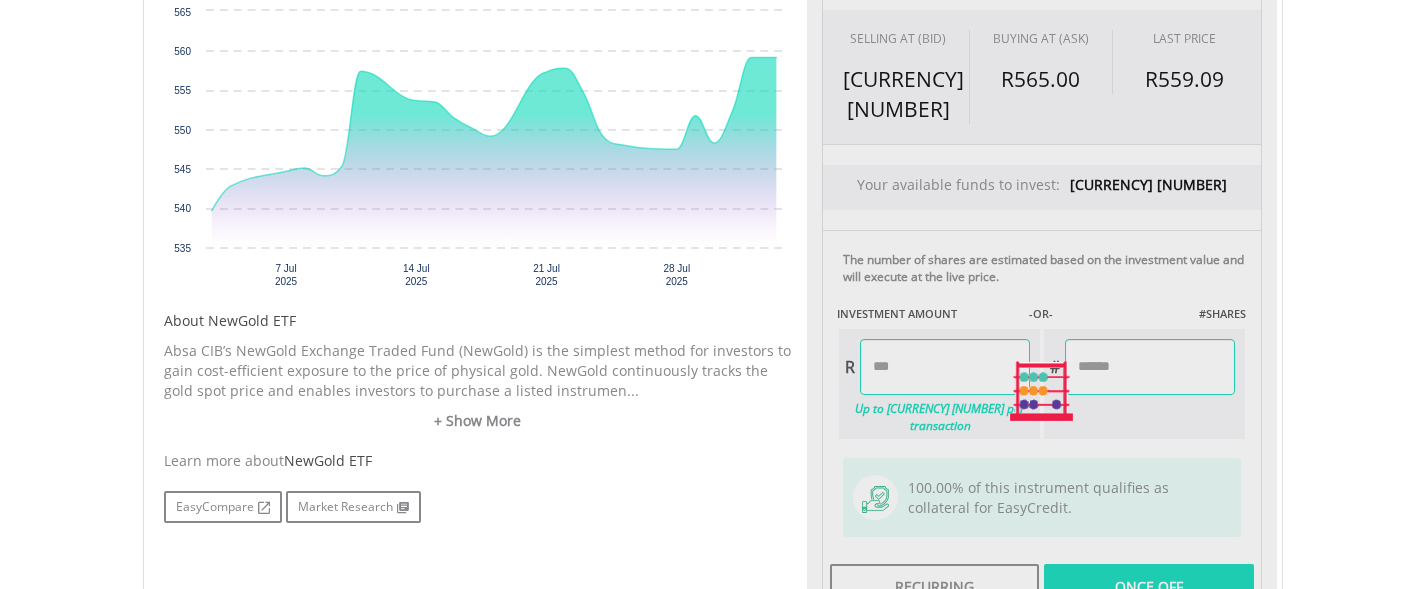 click on "Last Updated Price:
15-min. Delay*
SELLING AT (BID)
BUYING AT                     (ASK)
LAST PRICE
R555.58
R565.00
R559.09
Your available funds to invest:  R95 984.83
R" at bounding box center (1042, 391) 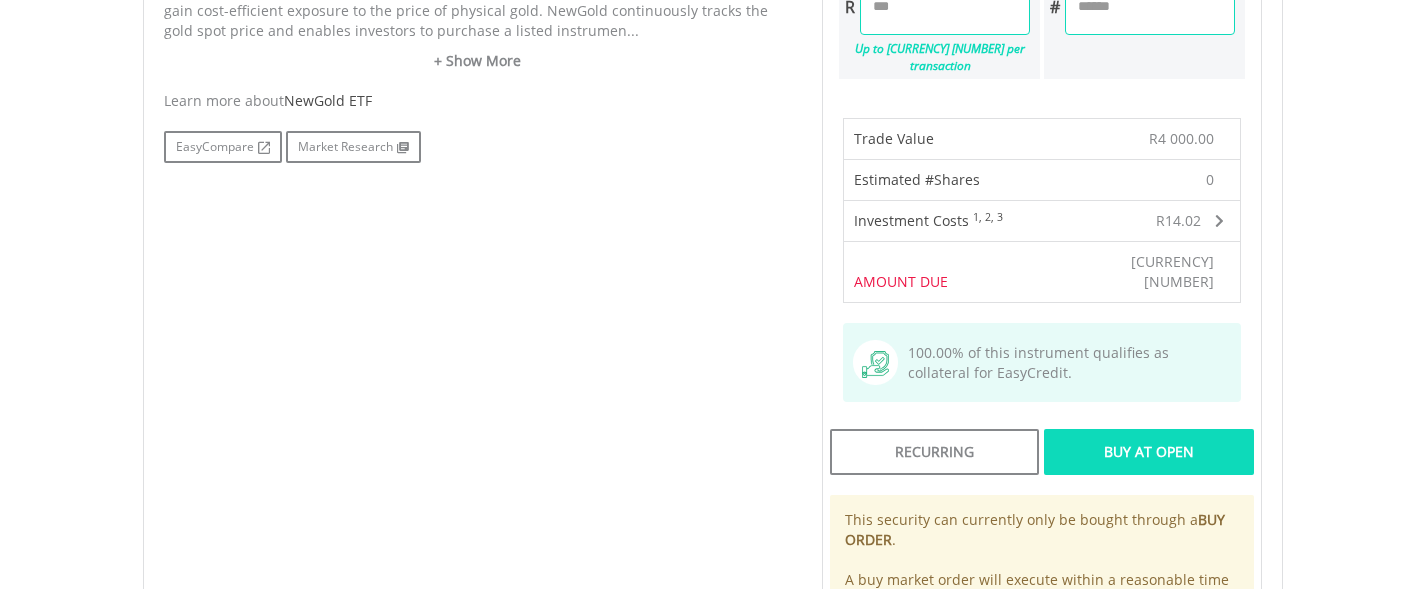 scroll, scrollTop: 1072, scrollLeft: 0, axis: vertical 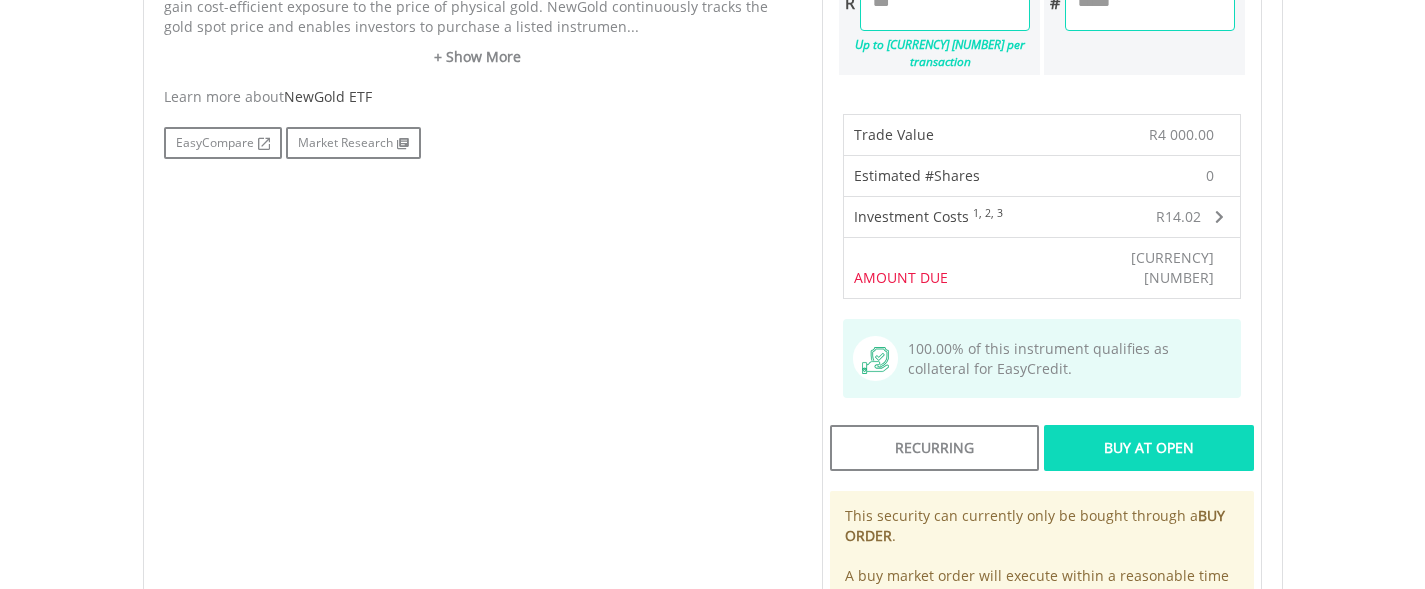 click on "Buy At Open" at bounding box center (1148, 448) 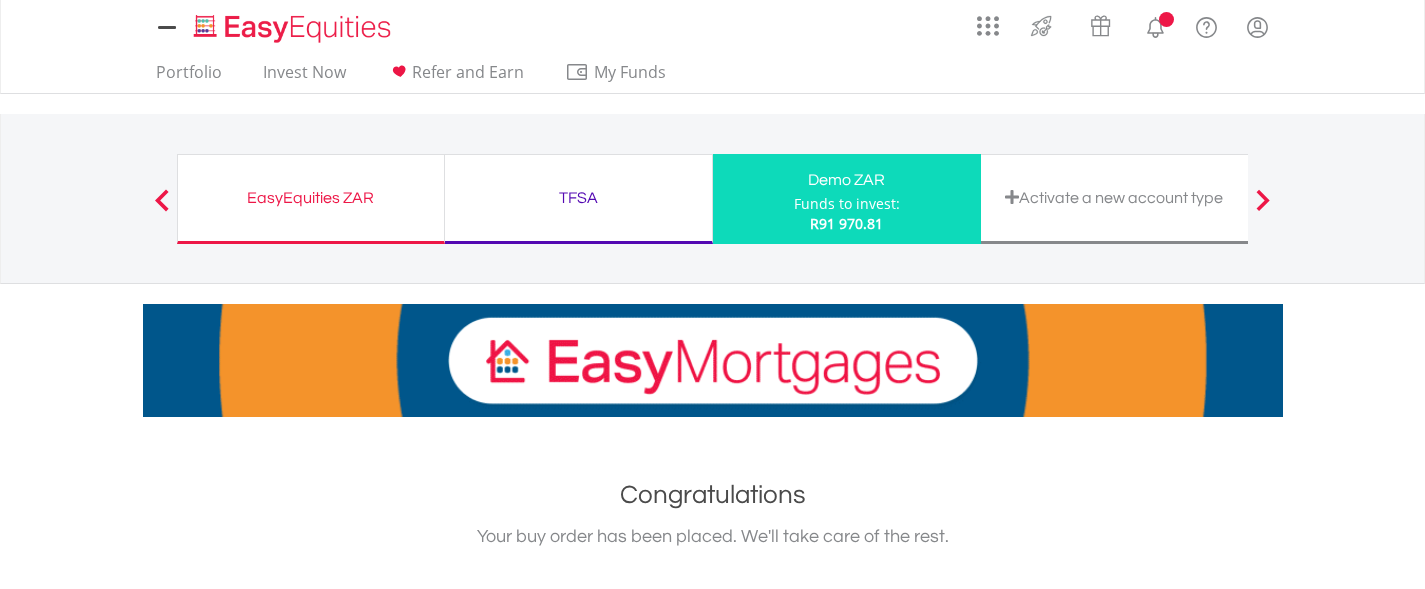 scroll, scrollTop: 0, scrollLeft: 0, axis: both 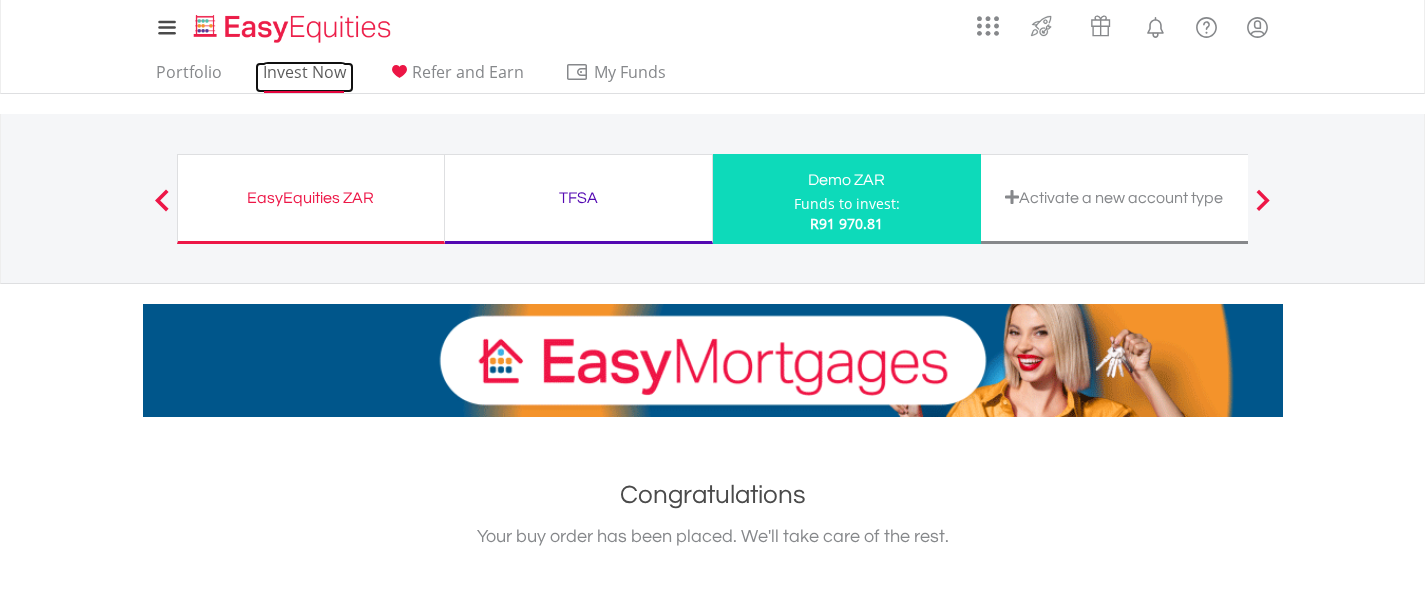 click on "Invest Now" at bounding box center [304, 77] 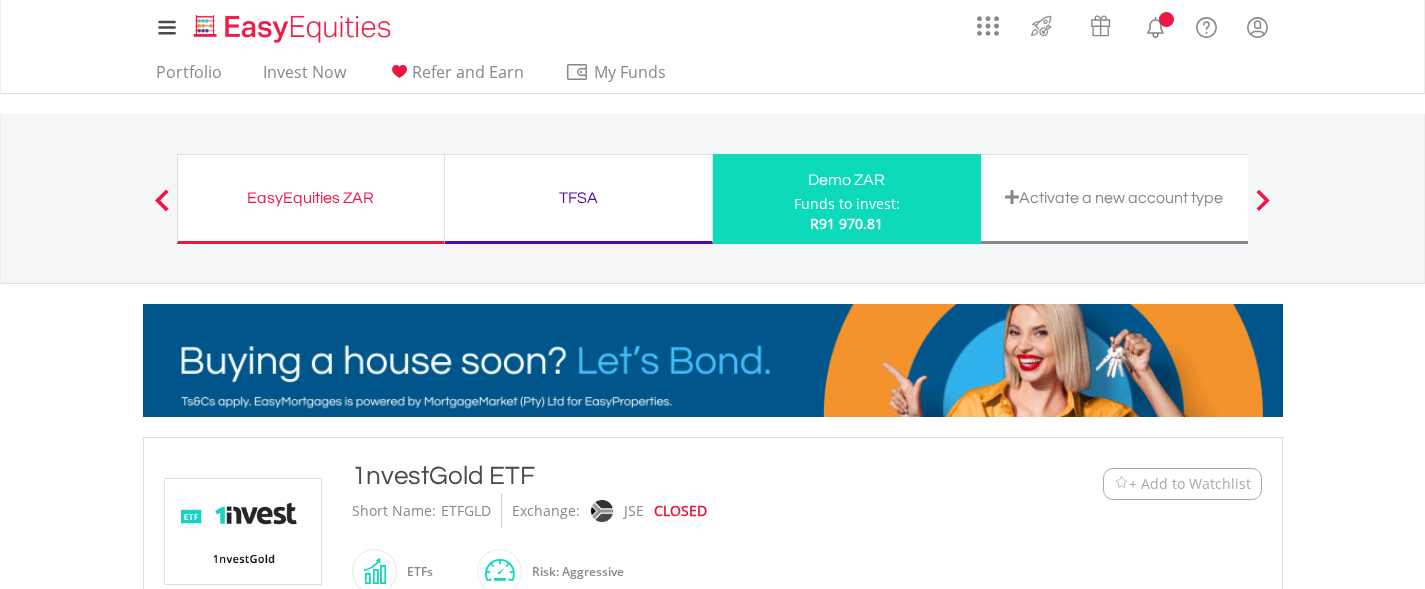 scroll, scrollTop: 0, scrollLeft: 0, axis: both 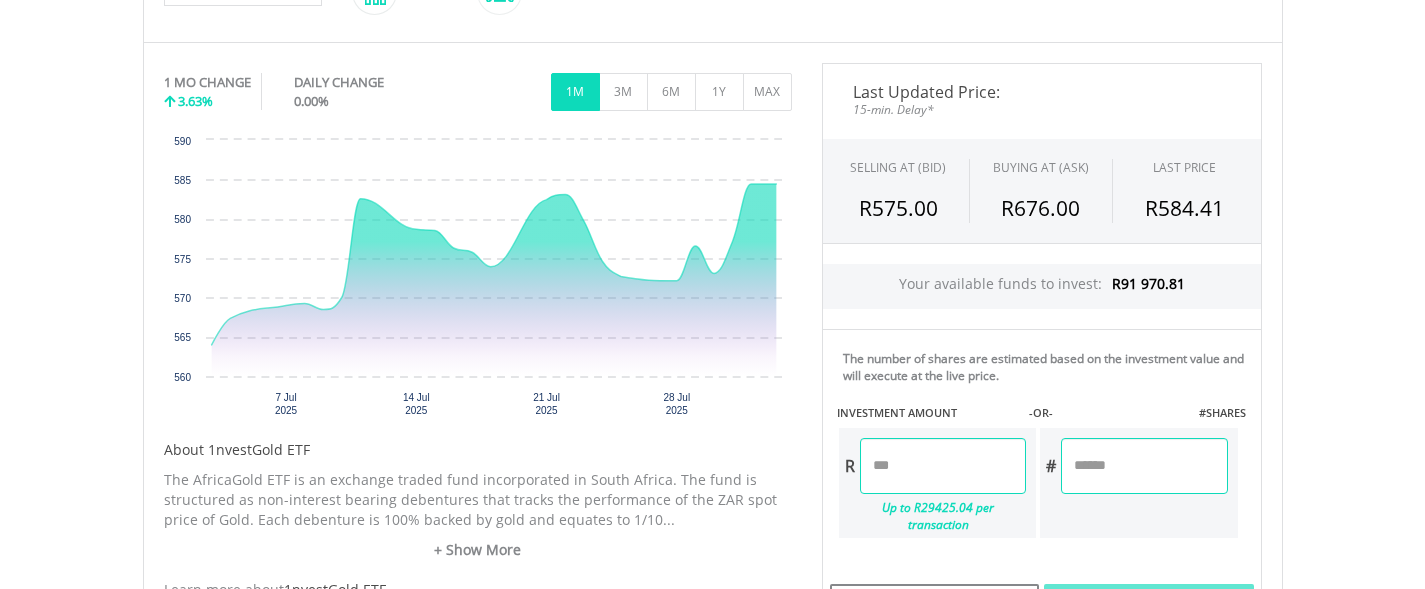 click at bounding box center [943, 466] 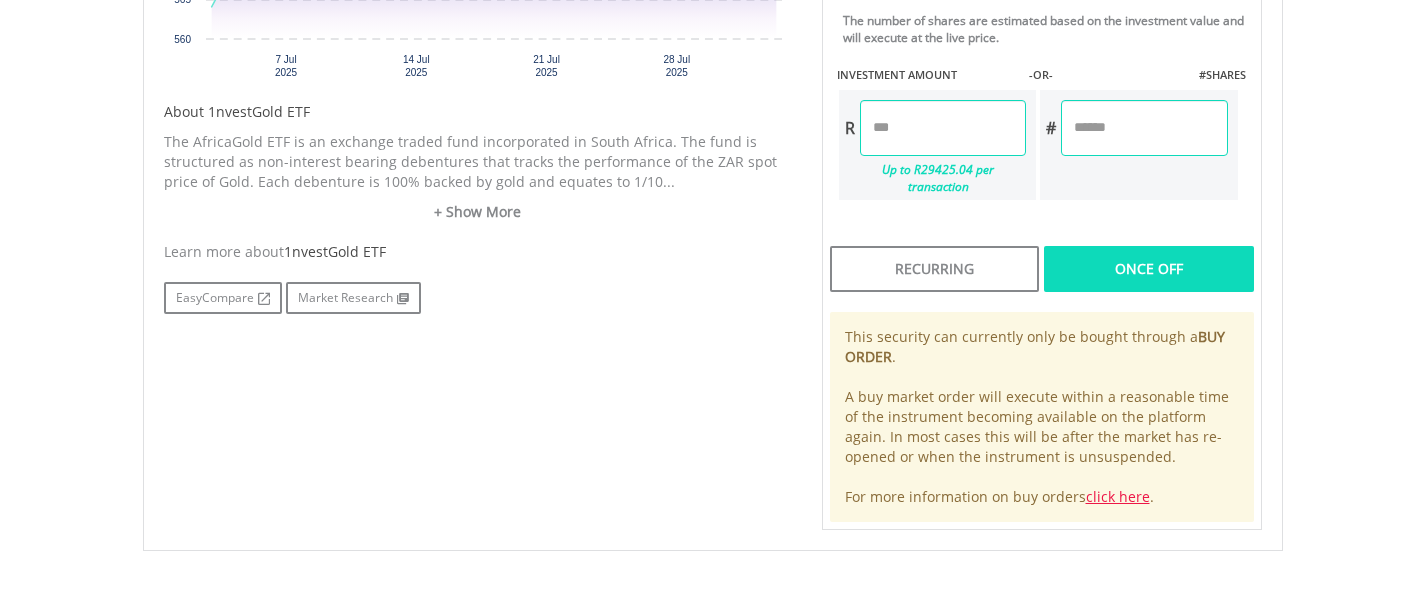 scroll, scrollTop: 930, scrollLeft: 0, axis: vertical 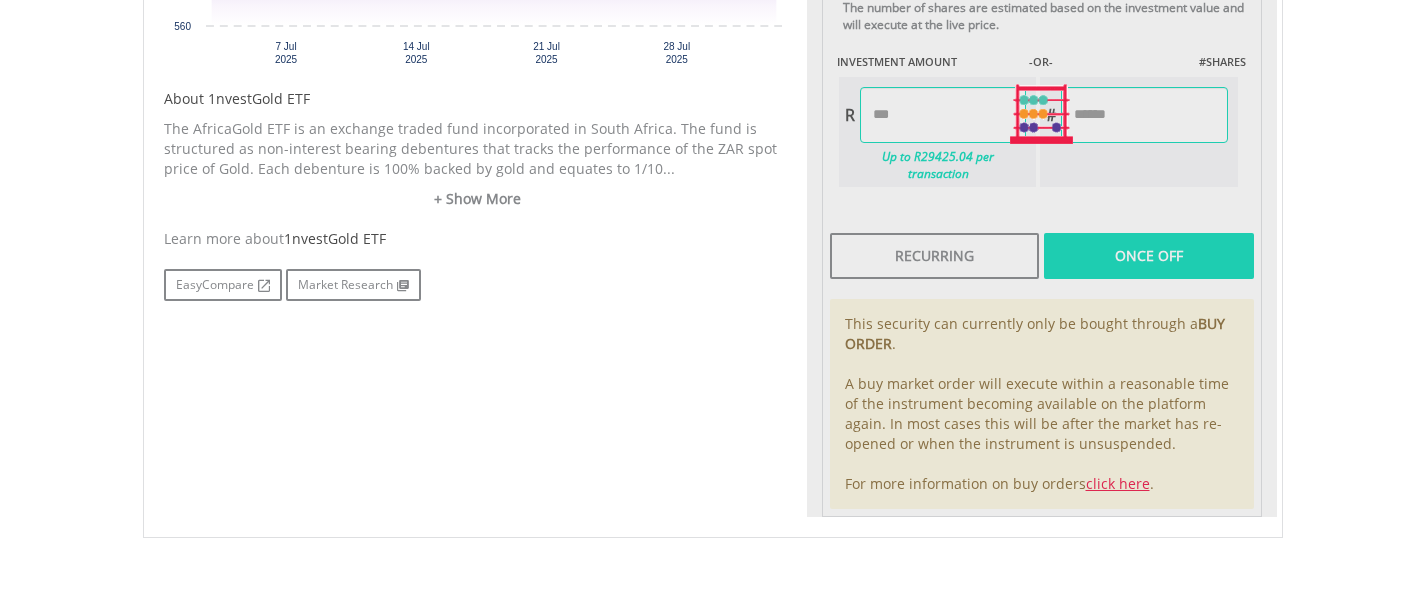 type on "*******" 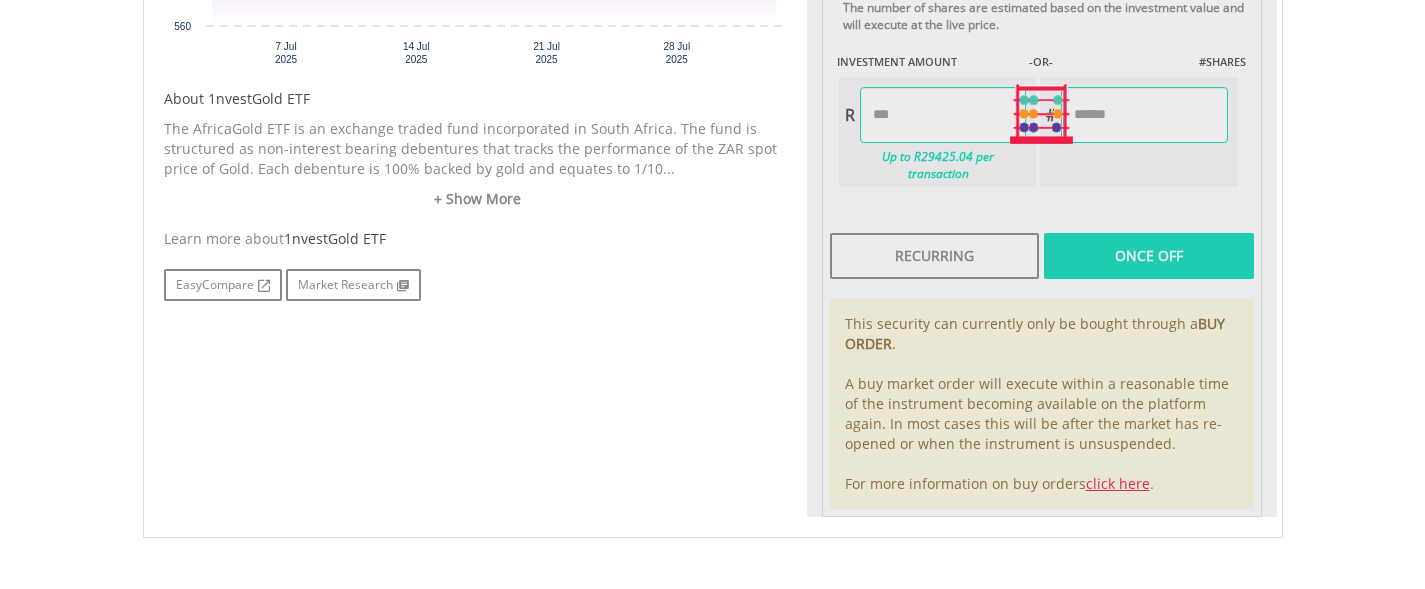 click on "Last Updated Price:
15-min. Delay*
SELLING AT (BID)
BUYING AT                     (ASK)
LAST PRICE
R575.00
R676.00
R584.41
Your available funds to invest:  R91 970.81
R" at bounding box center [1042, 114] 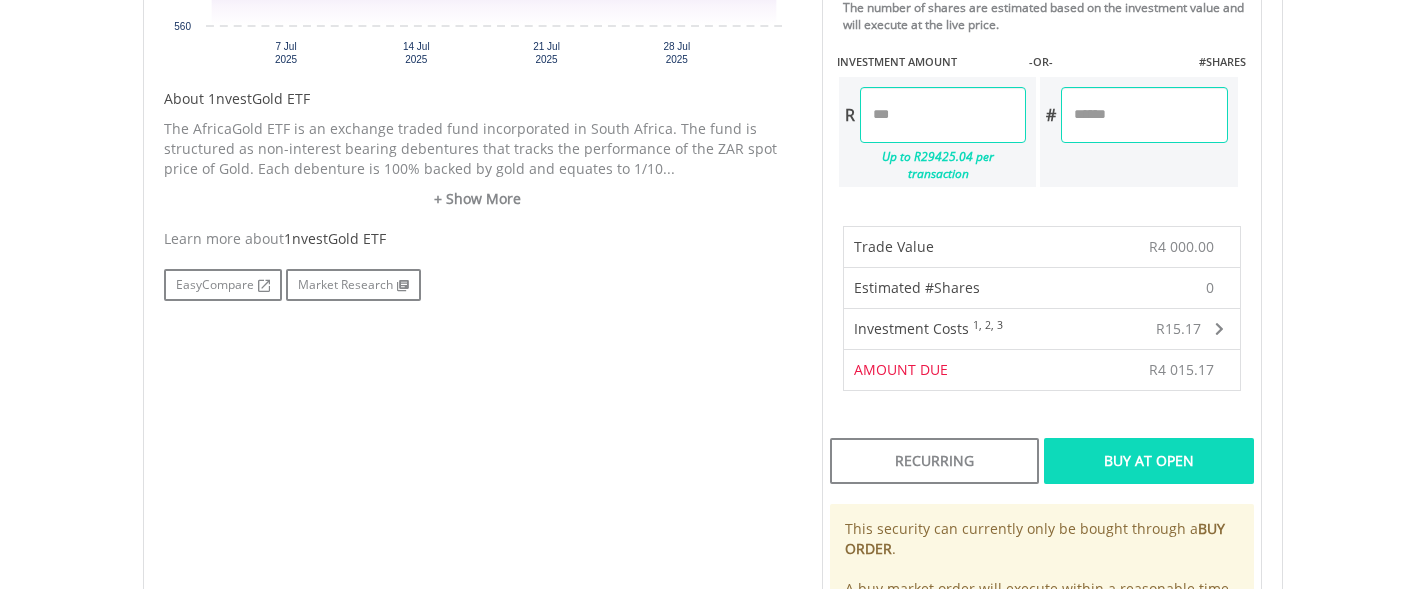 click on "Buy At Open" at bounding box center (1148, 461) 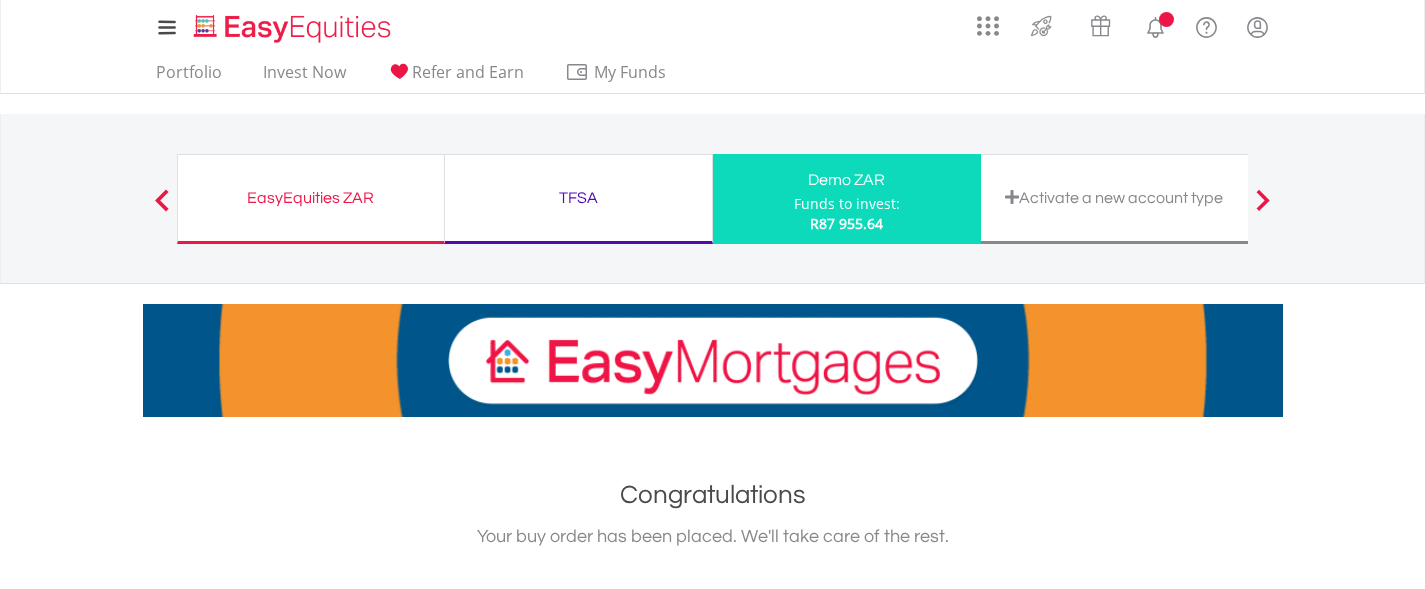 scroll, scrollTop: 0, scrollLeft: 0, axis: both 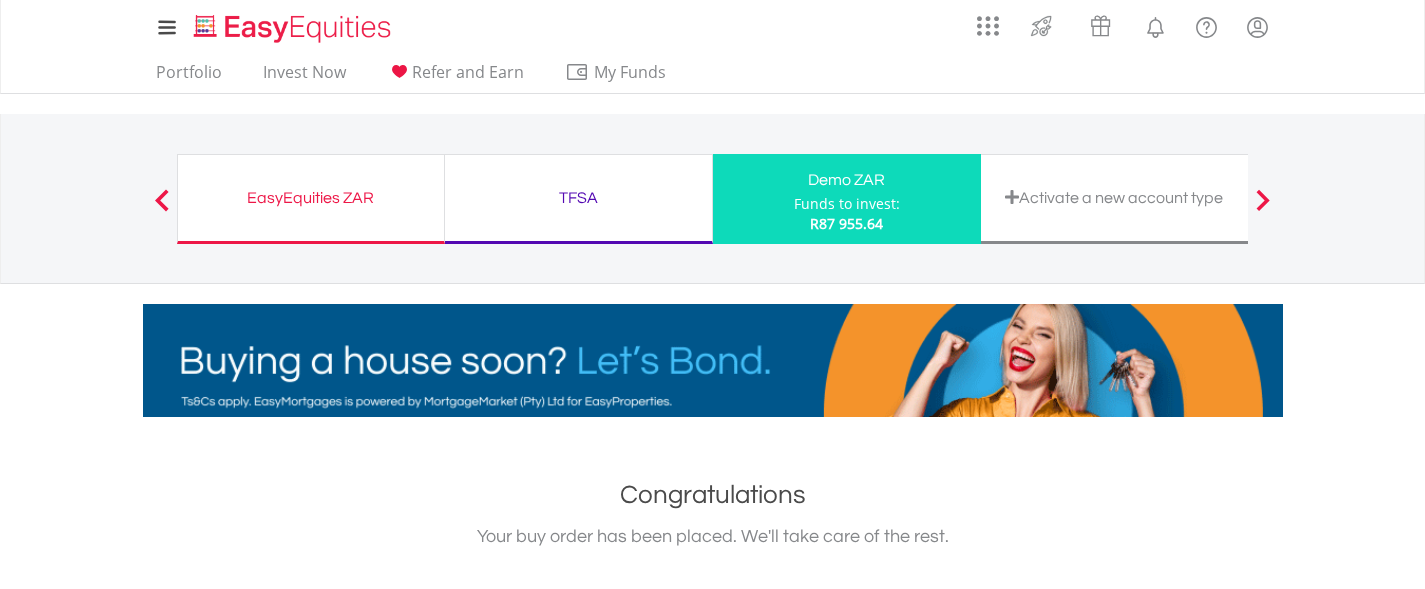 click on "EasyEquities ZAR
Funds to invest:
R87 955.64" at bounding box center (311, 199) 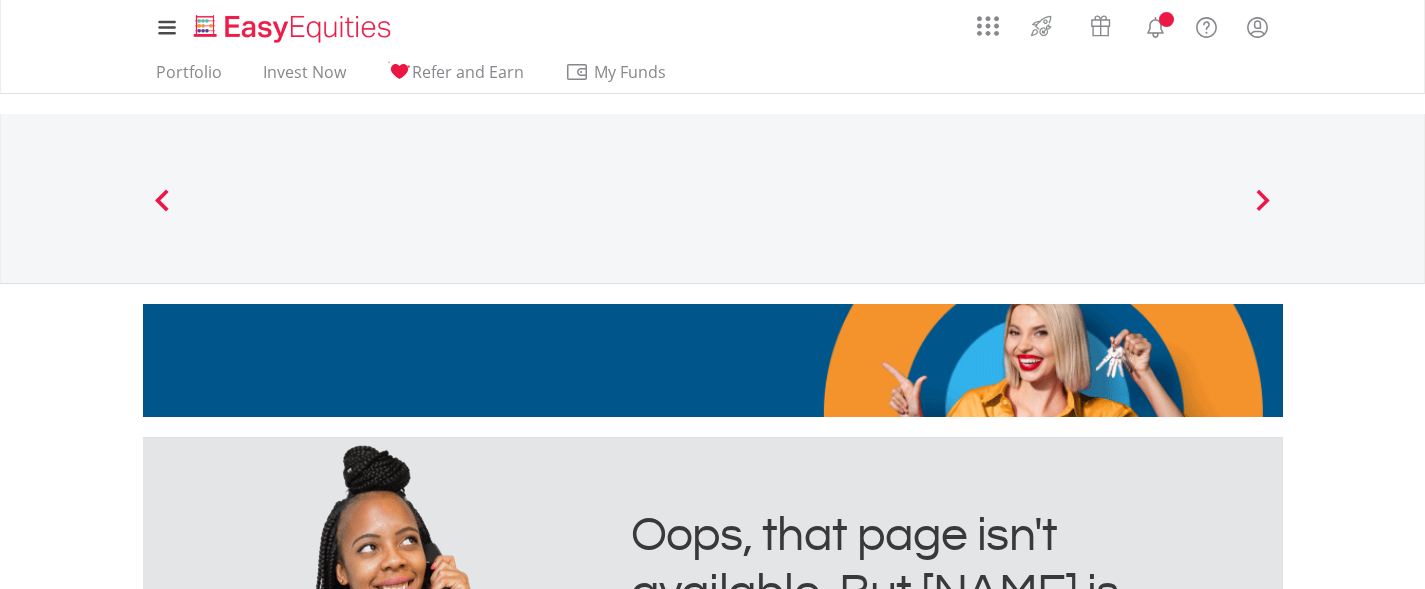 scroll, scrollTop: 0, scrollLeft: 0, axis: both 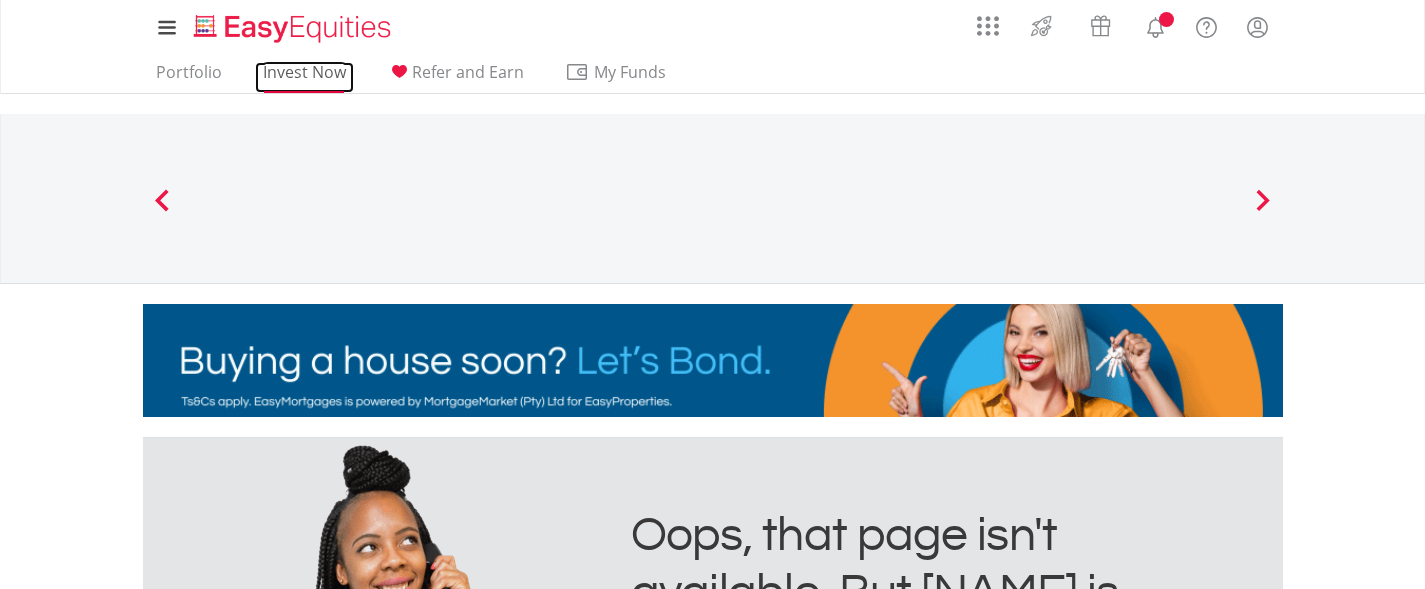 click on "Invest Now" at bounding box center [304, 77] 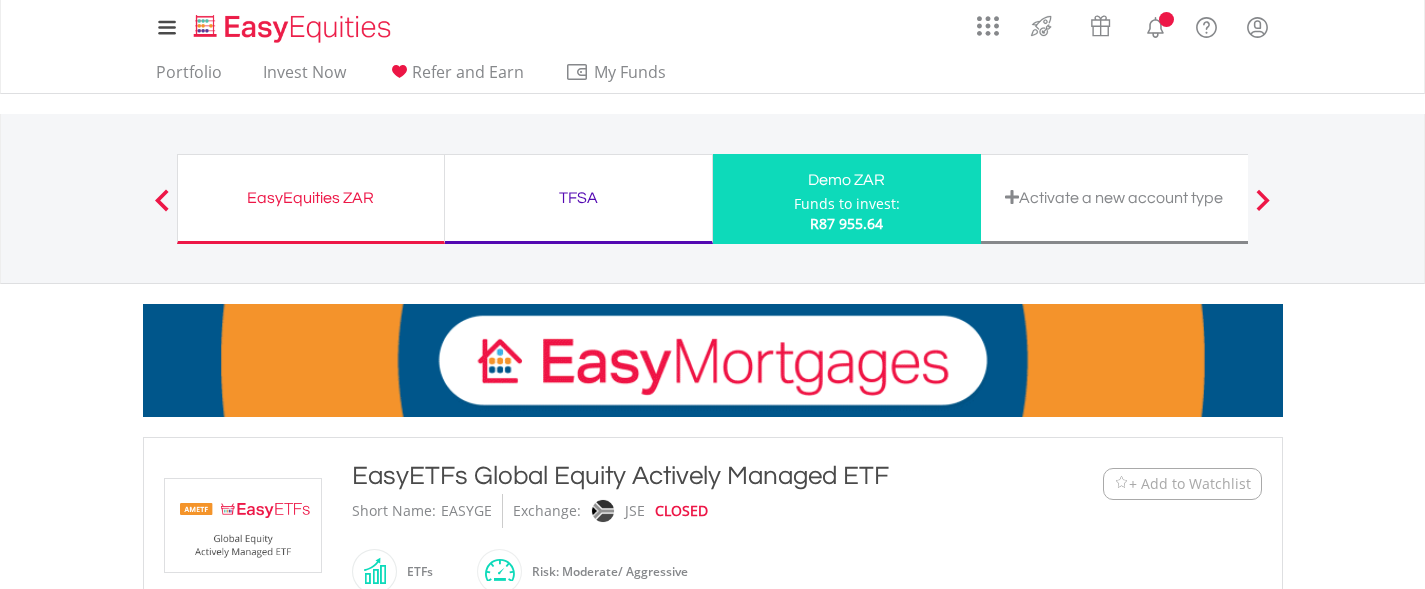 scroll, scrollTop: 0, scrollLeft: 0, axis: both 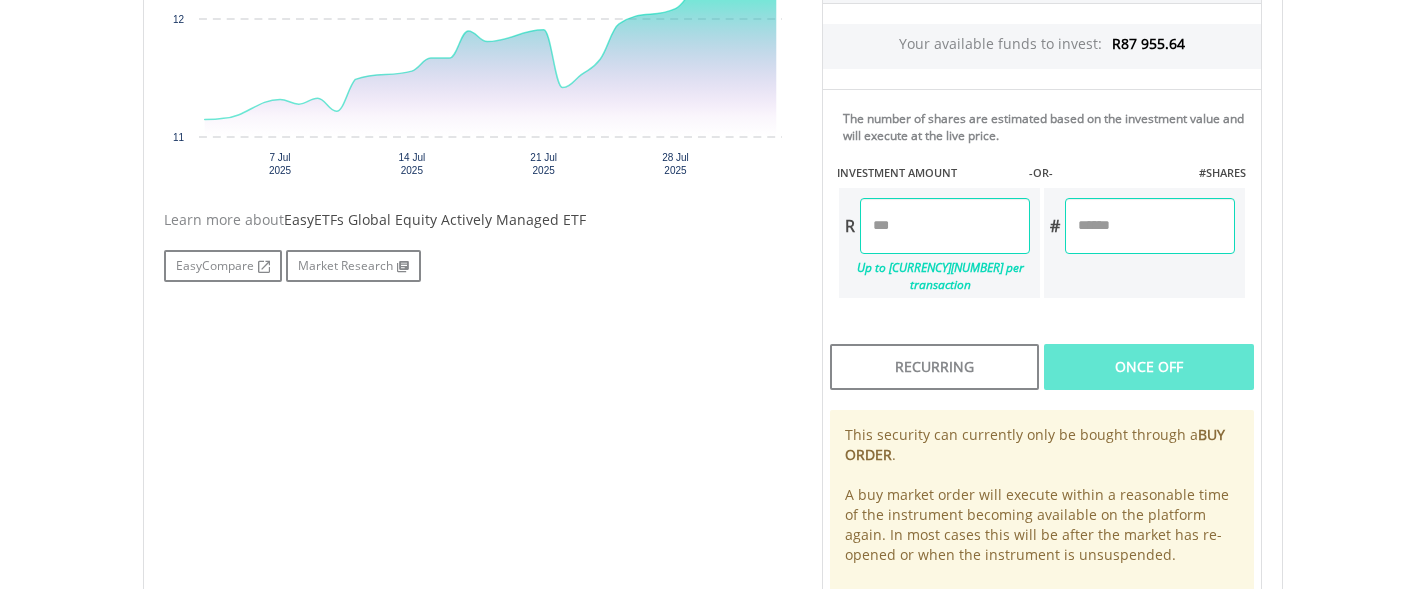 click at bounding box center [945, 226] 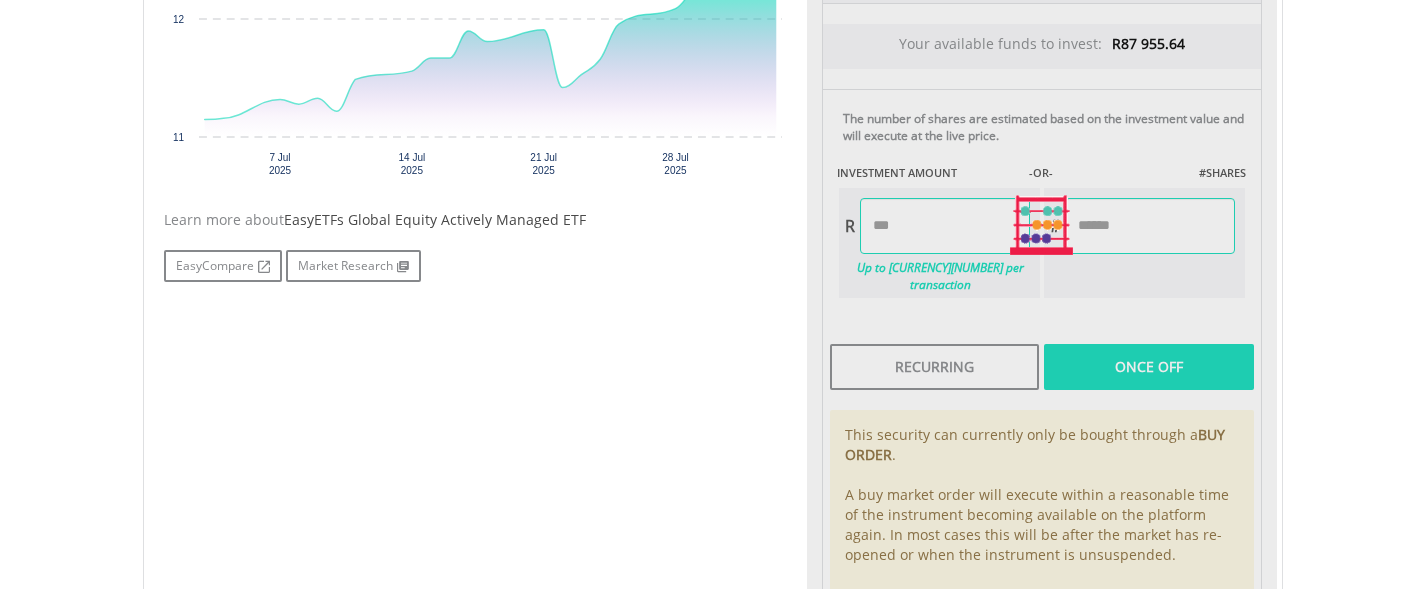 click on "Last Updated Price:
15-min. Delay*
SELLING AT (BID)
BUYING AT                     (ASK)
LAST PRICE
R0.00
R12.28
R12.24
Your available funds to invest:  R87 955.64
-OR-" at bounding box center [1042, 225] 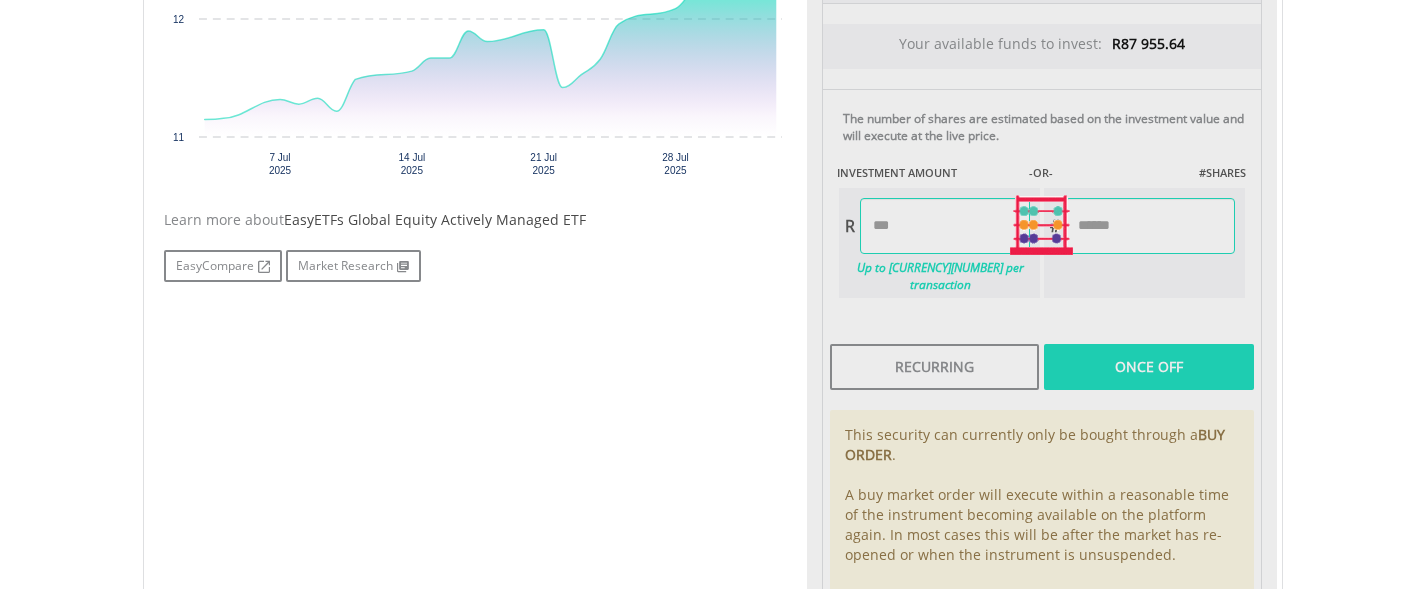 type on "*******" 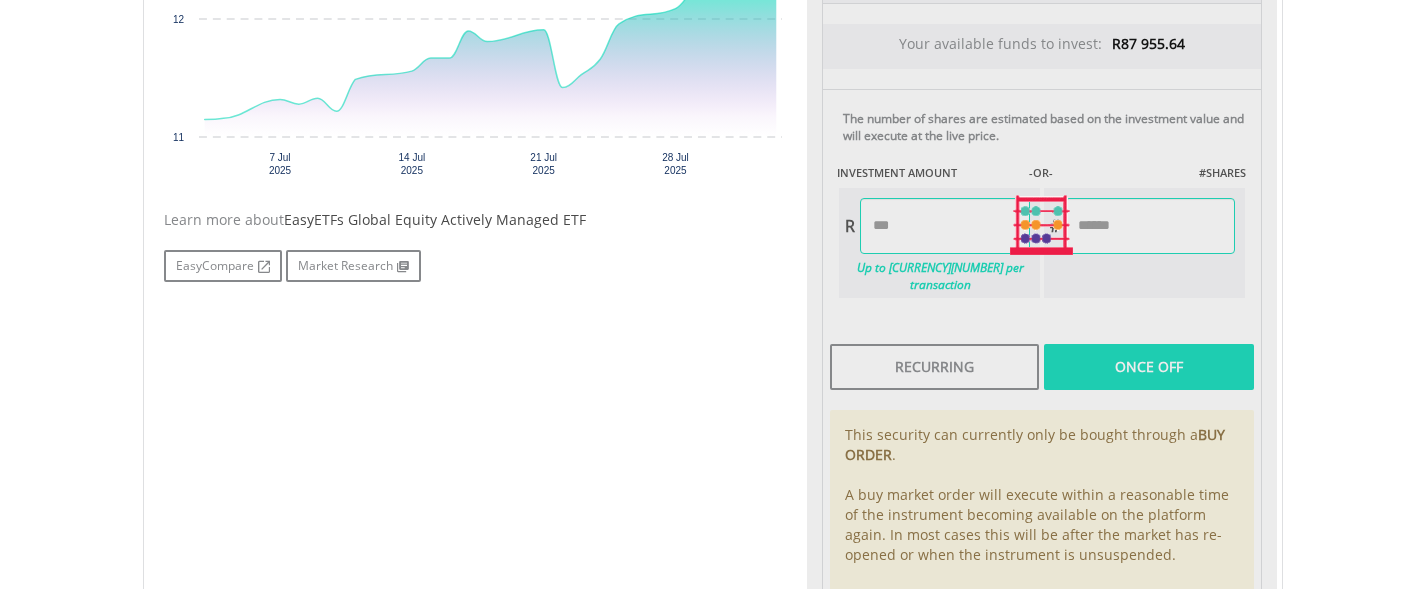 type on "********" 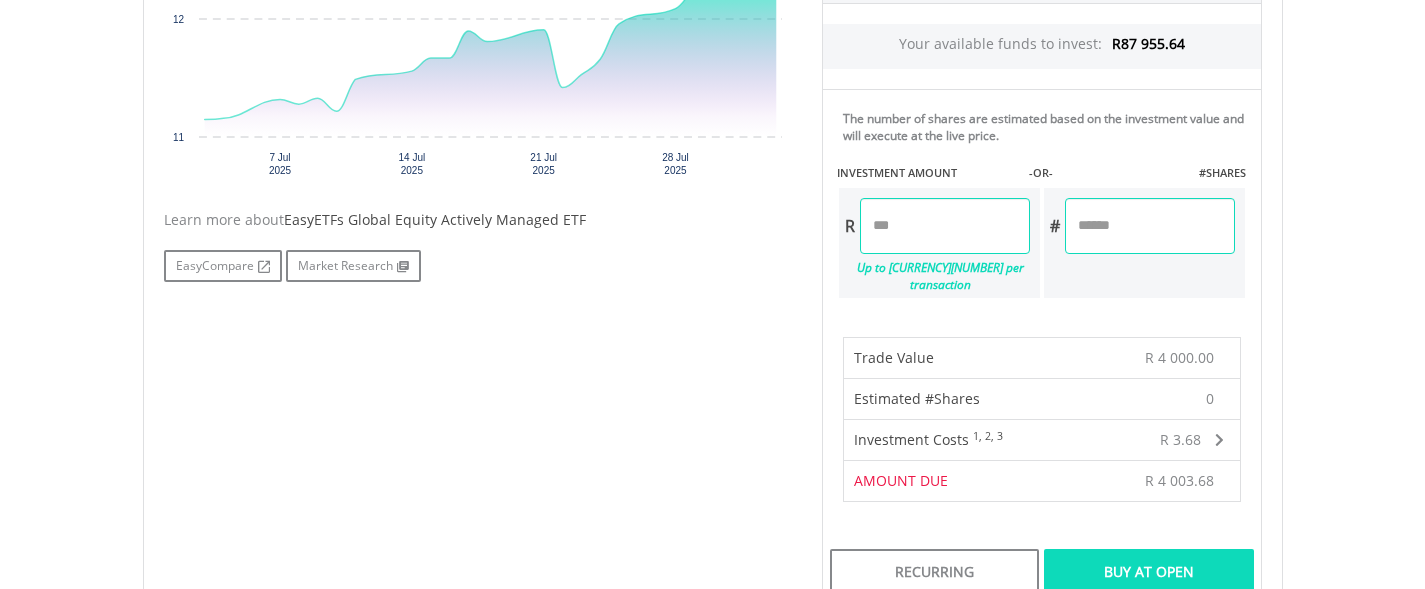 click on "Buy At Open" at bounding box center [1148, 572] 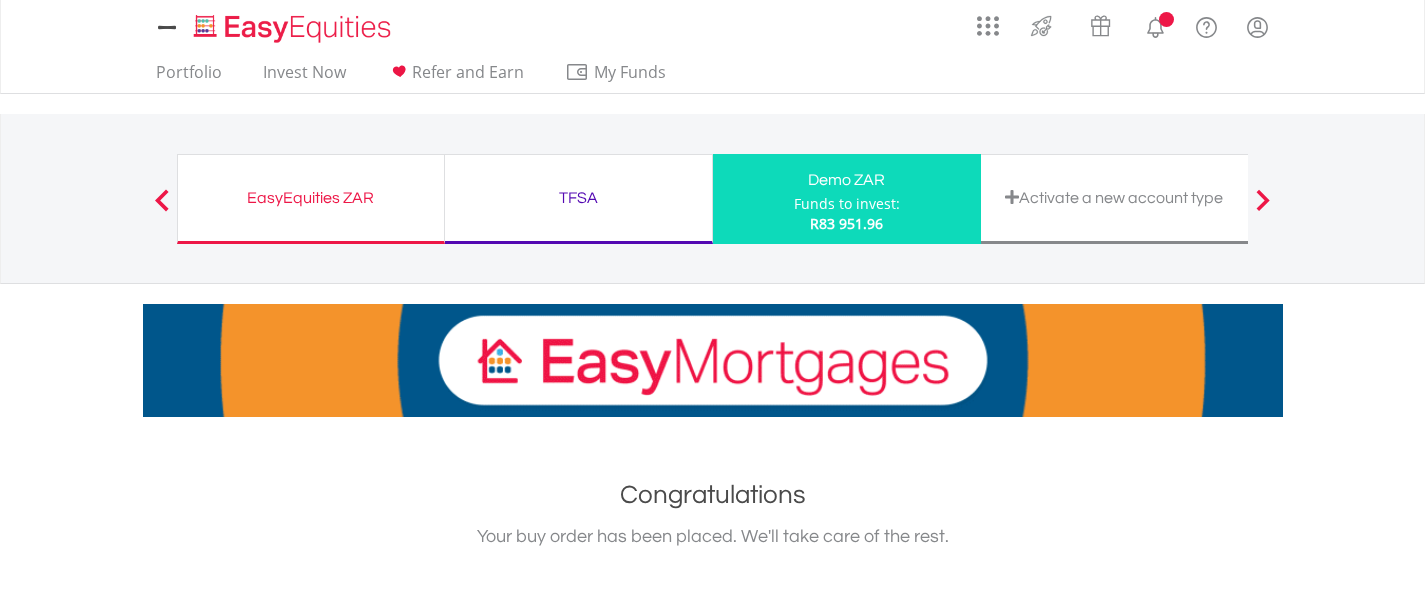 scroll, scrollTop: 0, scrollLeft: 0, axis: both 